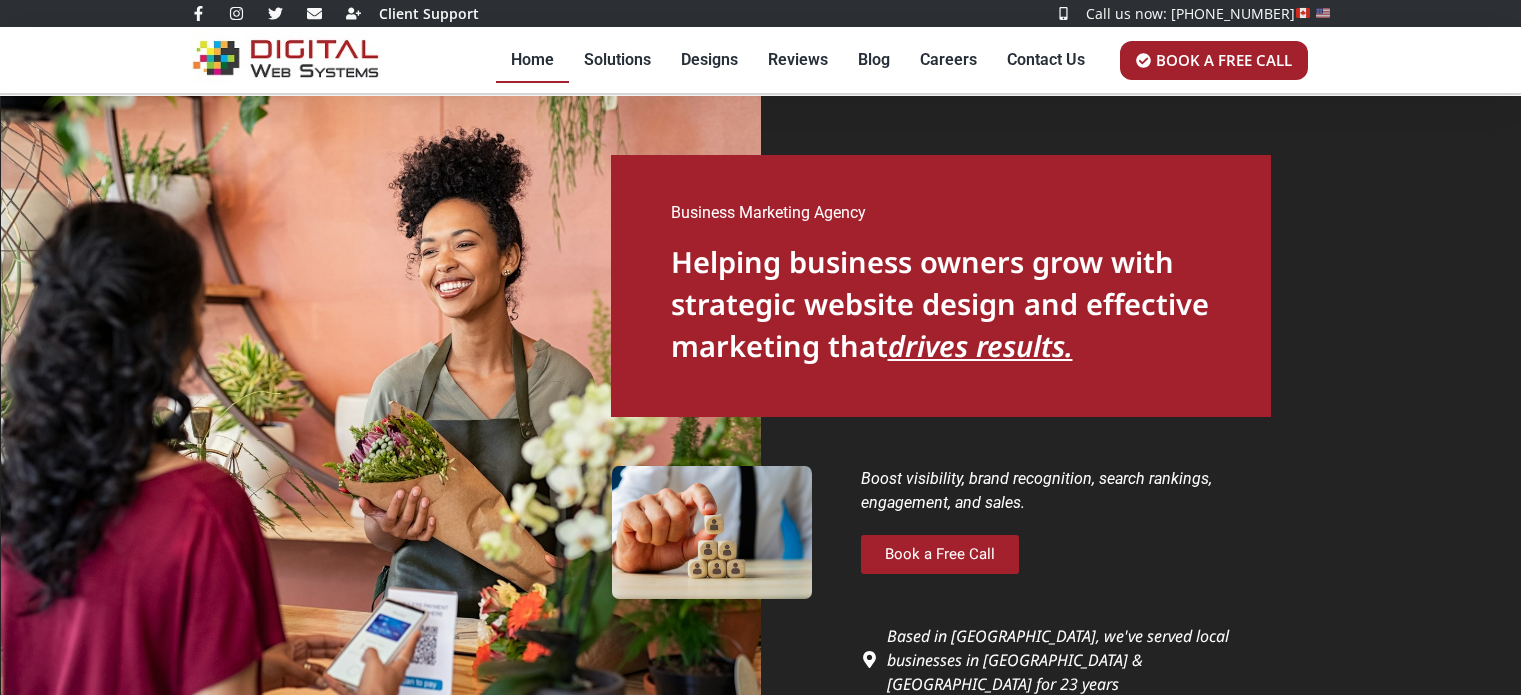 scroll, scrollTop: 0, scrollLeft: 0, axis: both 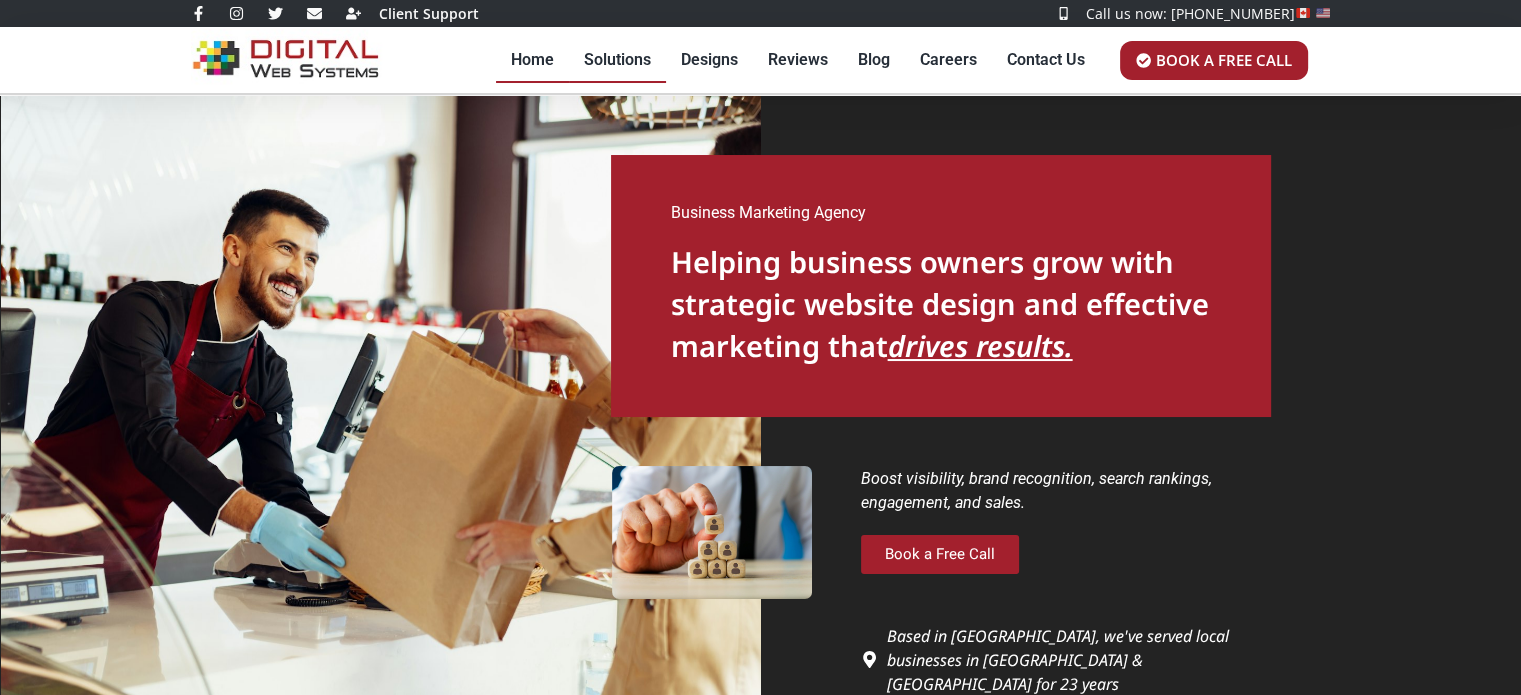 click on "Solutions" 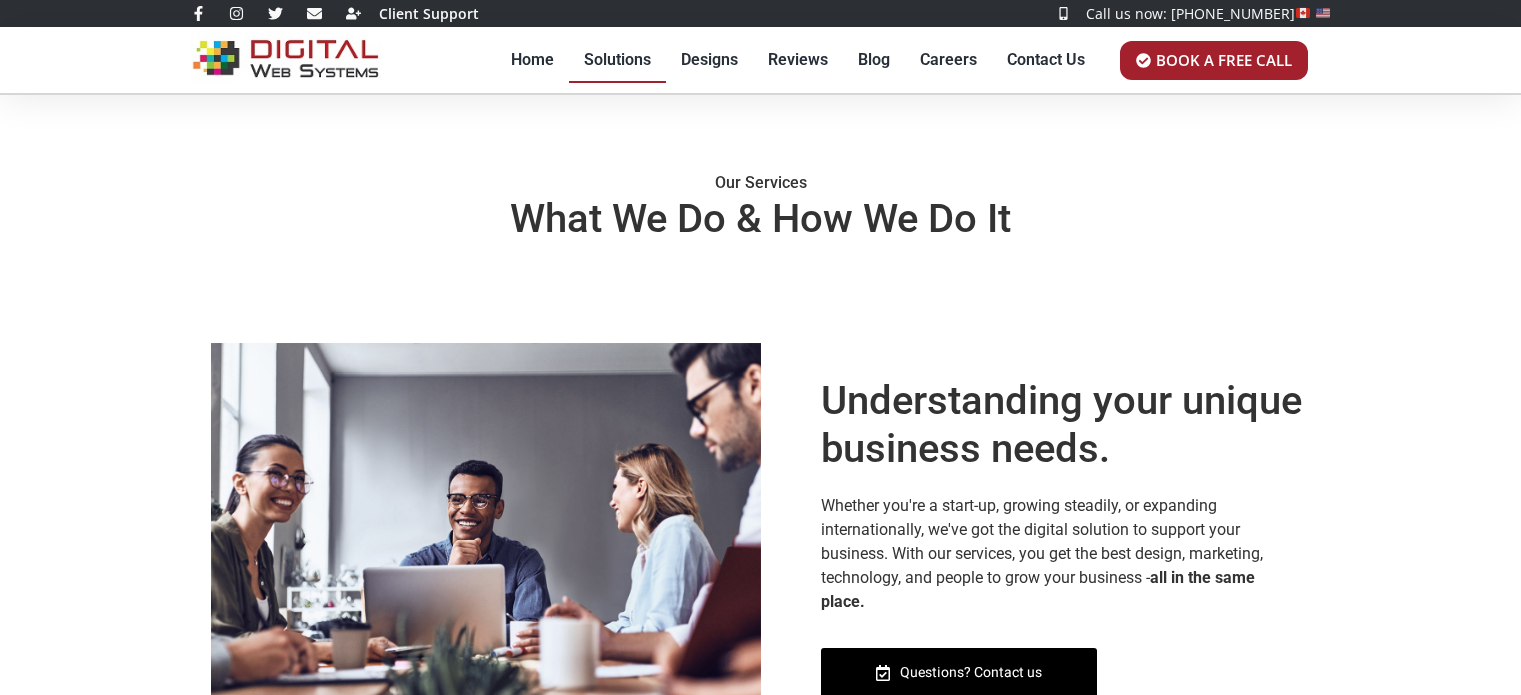 scroll, scrollTop: 0, scrollLeft: 0, axis: both 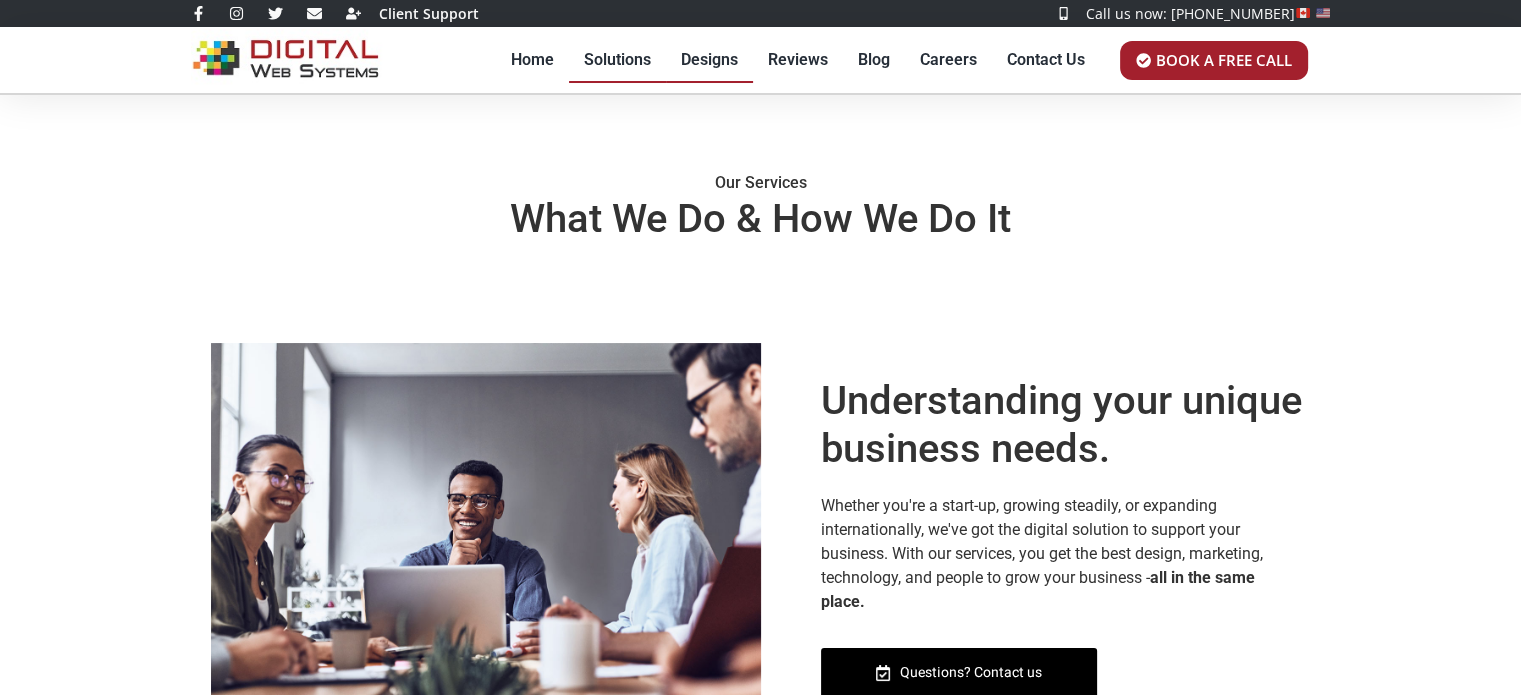 click on "Designs" 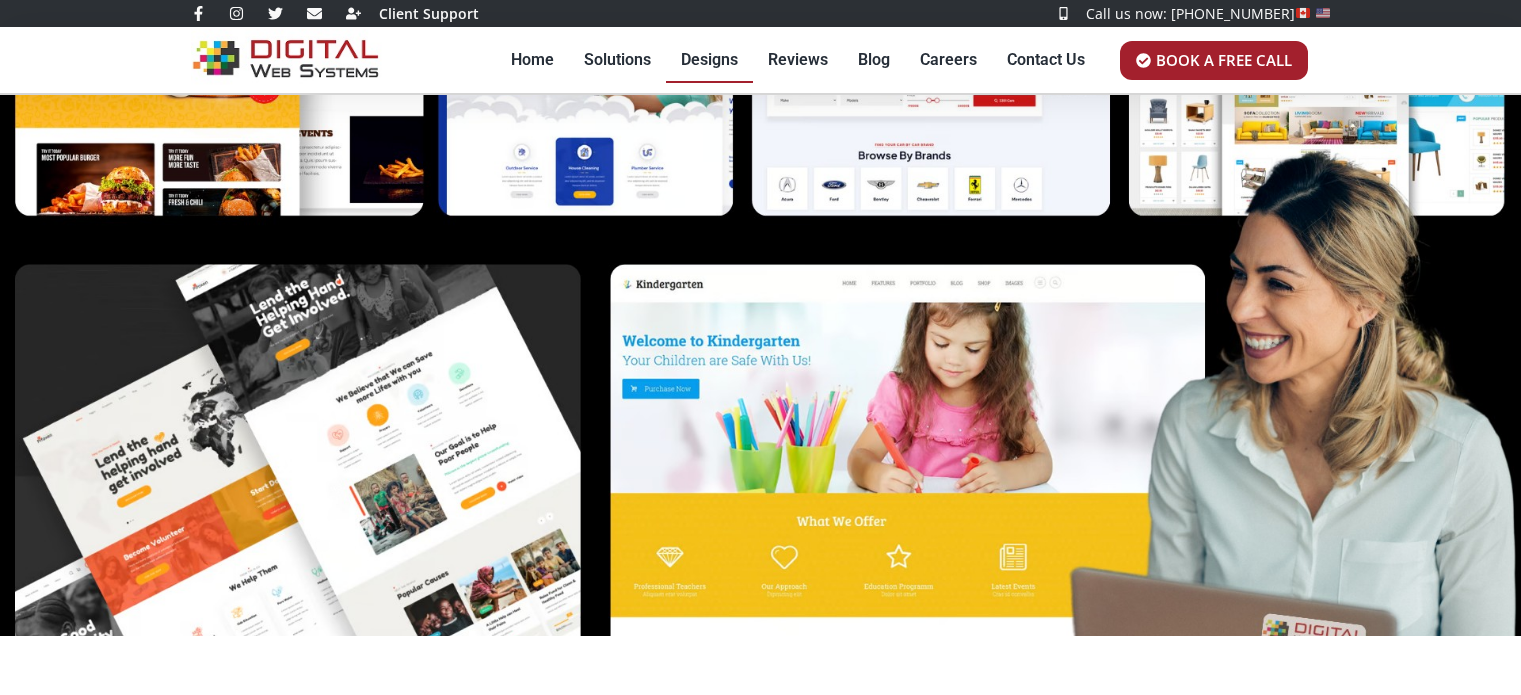 scroll, scrollTop: 0, scrollLeft: 0, axis: both 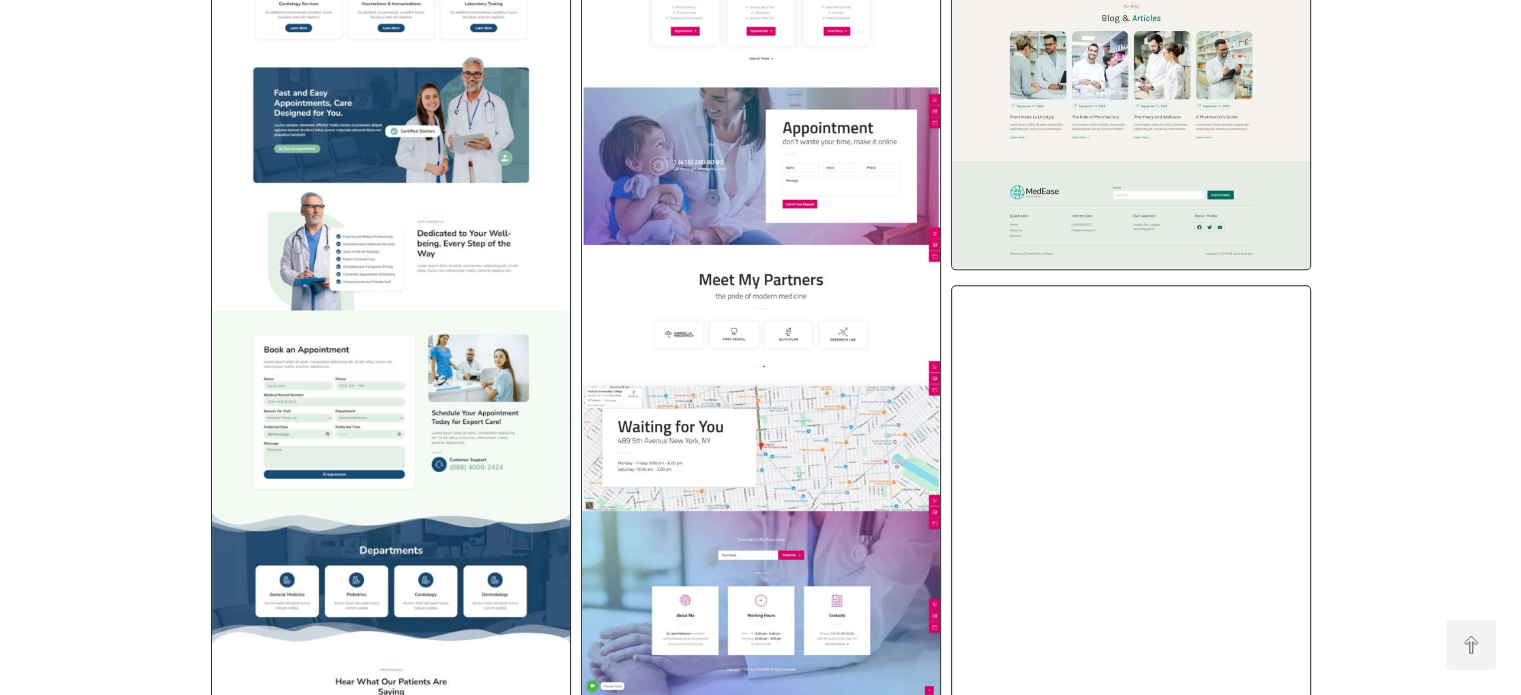 click on "Choose your design style, Get a Free Quote.
Custom  Website  Design solutions to move your business Forward
Name
Email
Phone Number
Business Type
Request Quote
Based in Canada, we've served local businesses in Canada & USA for 23 years" at bounding box center [760, 10086] 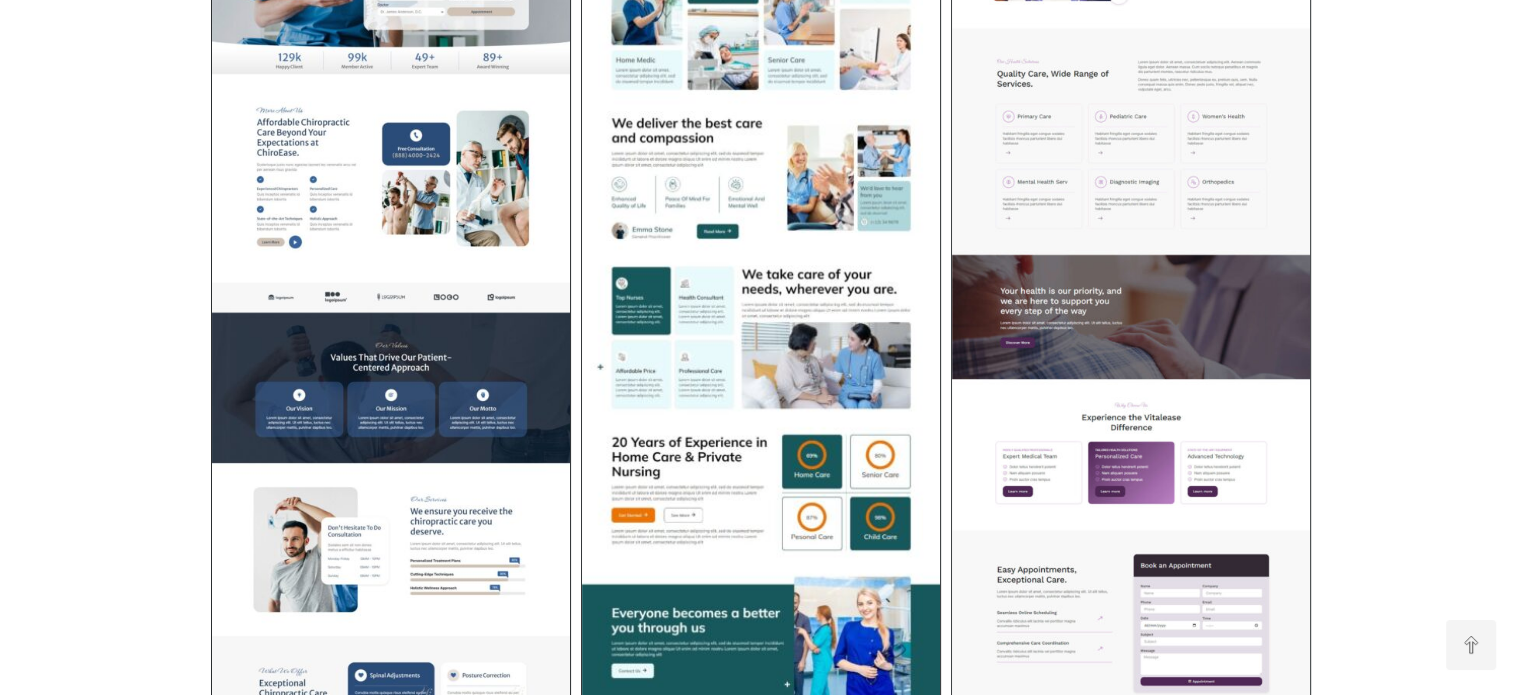 drag, startPoint x: 33, startPoint y: 333, endPoint x: 54, endPoint y: 450, distance: 118.869675 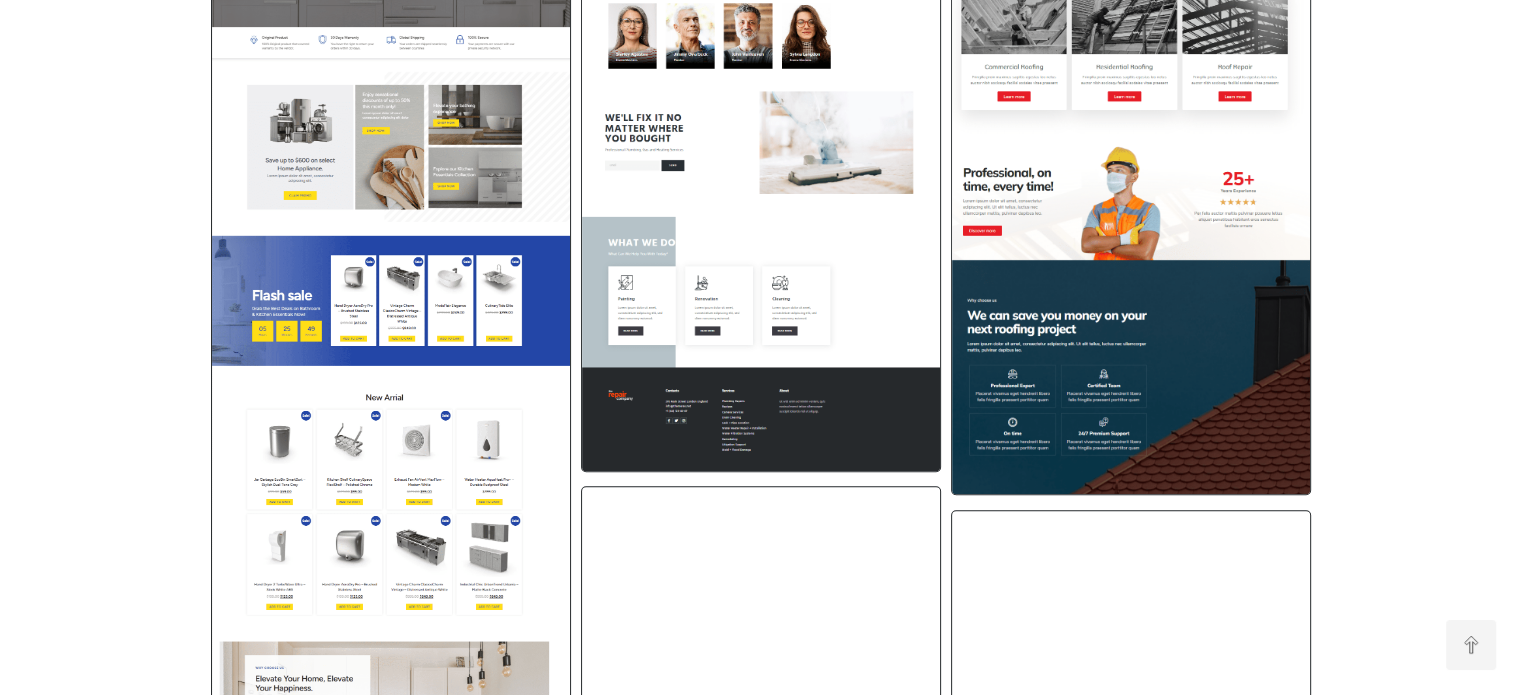 click on "Choose your design style, Get a Free Quote.
Custom  Website  Design solutions to move your business Forward
Name
Email
Phone Number
Business Type
Request Quote
Based in Canada, we've served local businesses in Canada & USA for 23 years" at bounding box center (760, 3594) 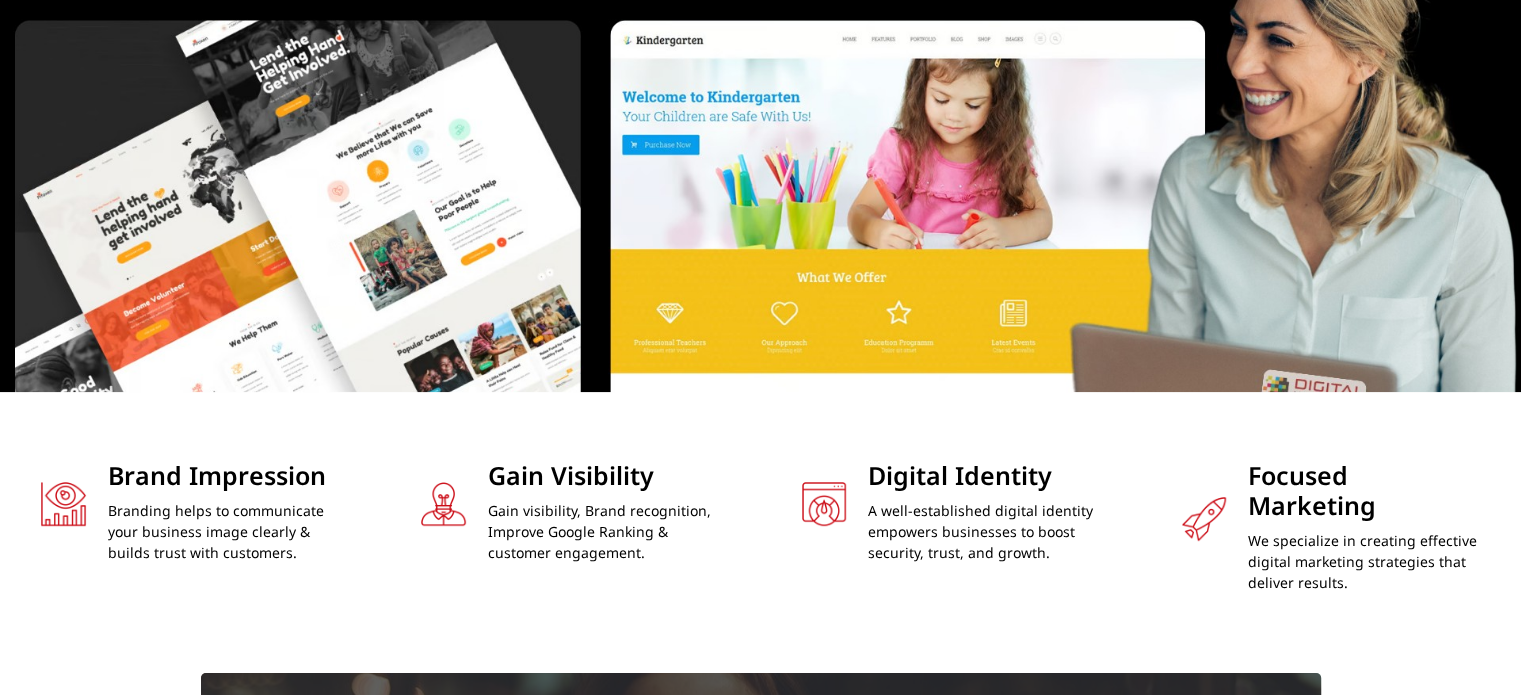 scroll, scrollTop: 0, scrollLeft: 0, axis: both 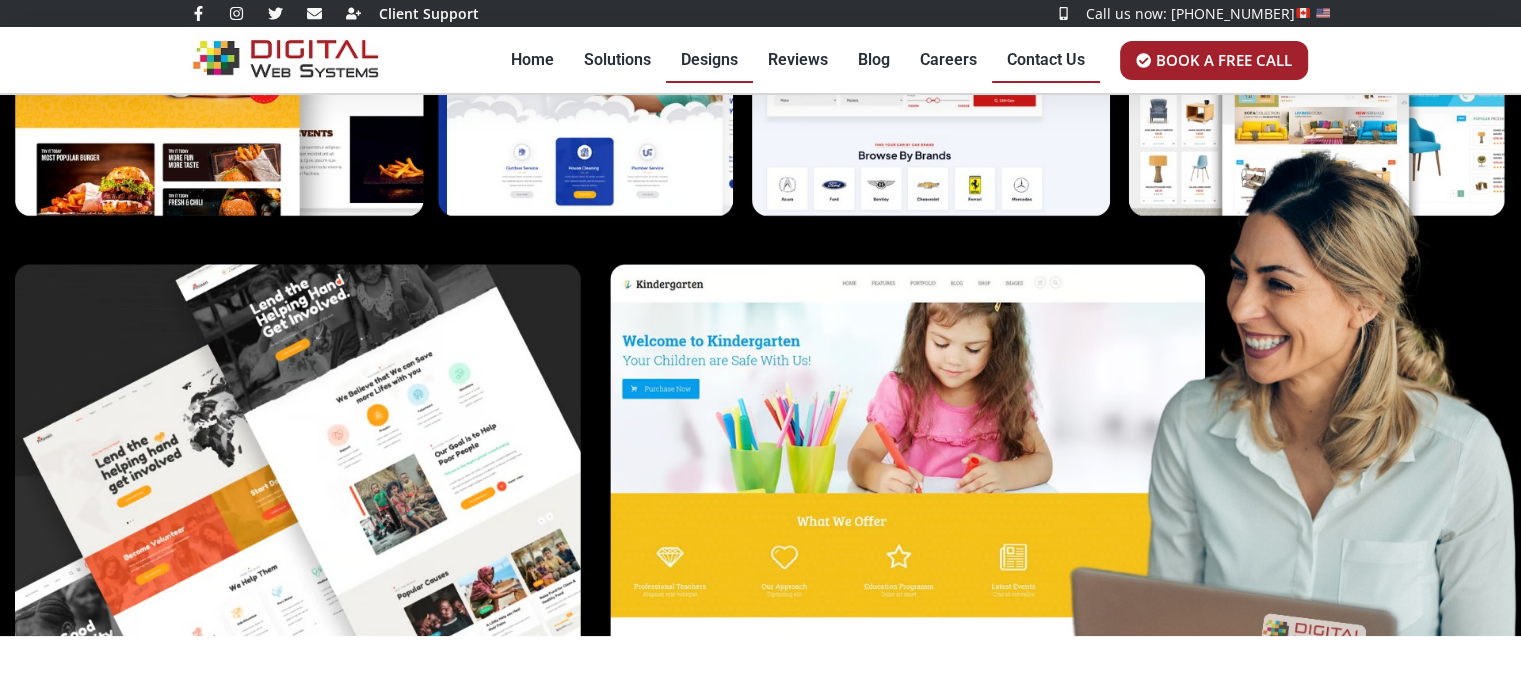 click on "Contact Us" 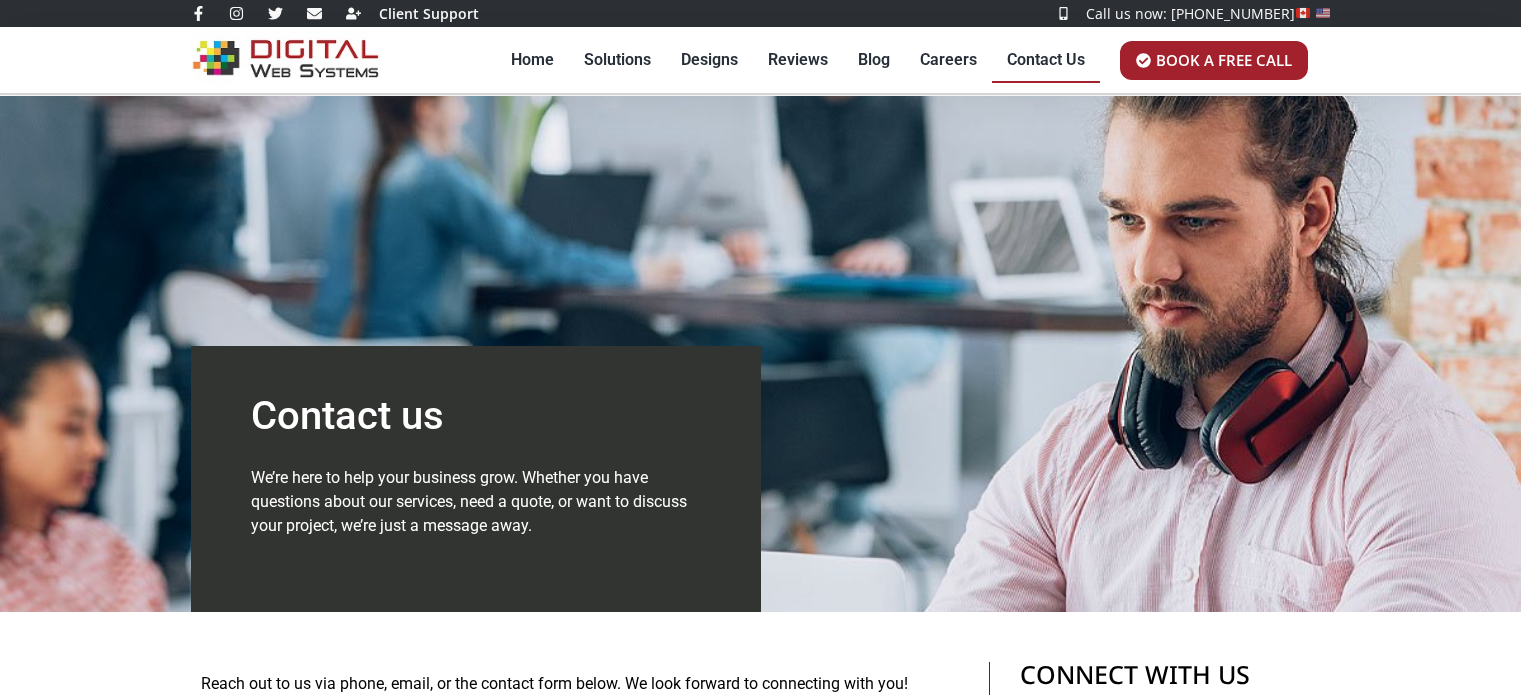 scroll, scrollTop: 0, scrollLeft: 0, axis: both 